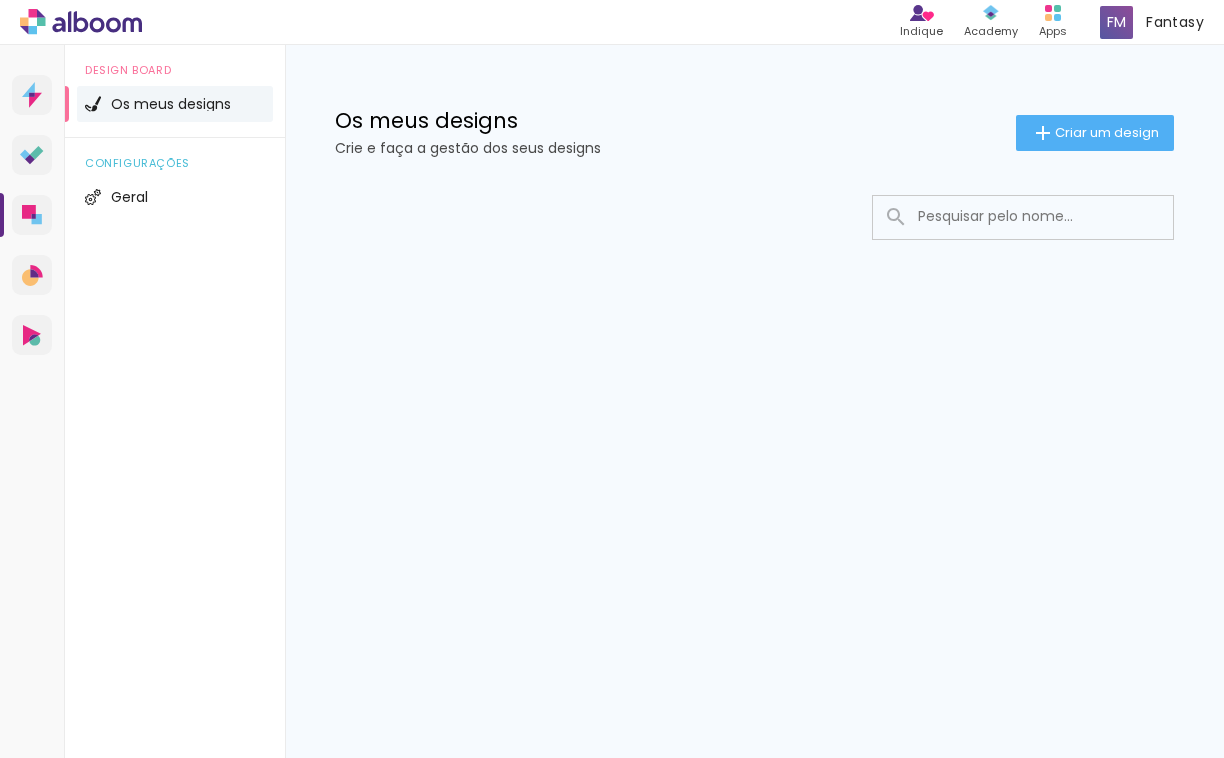 scroll, scrollTop: 0, scrollLeft: 0, axis: both 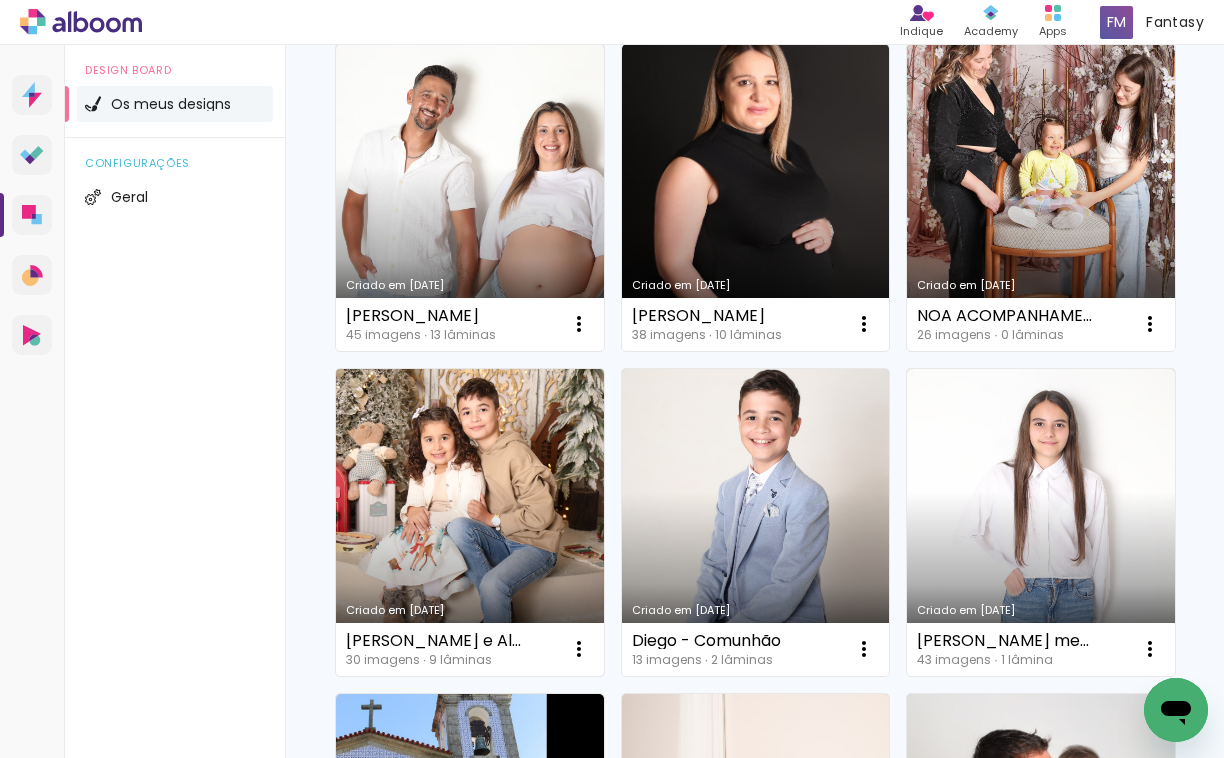 click on "Criado em [DATE]" at bounding box center (470, 522) 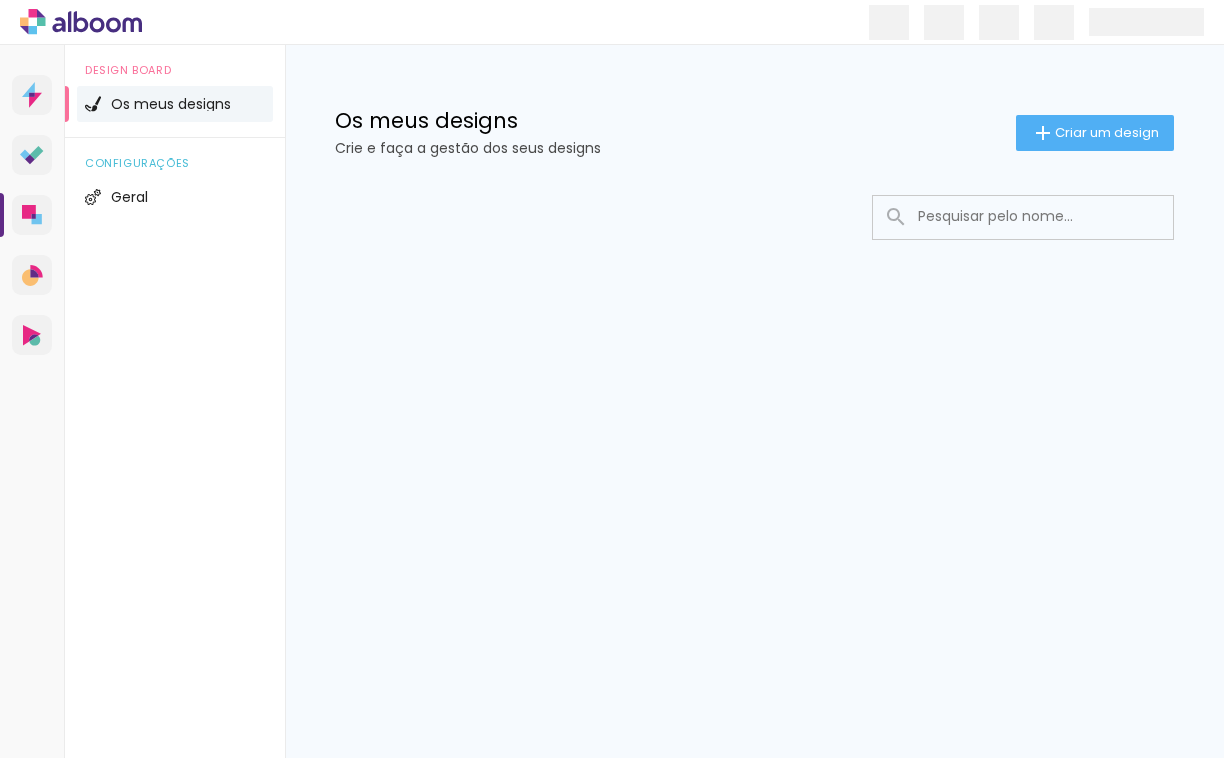 scroll, scrollTop: 0, scrollLeft: 0, axis: both 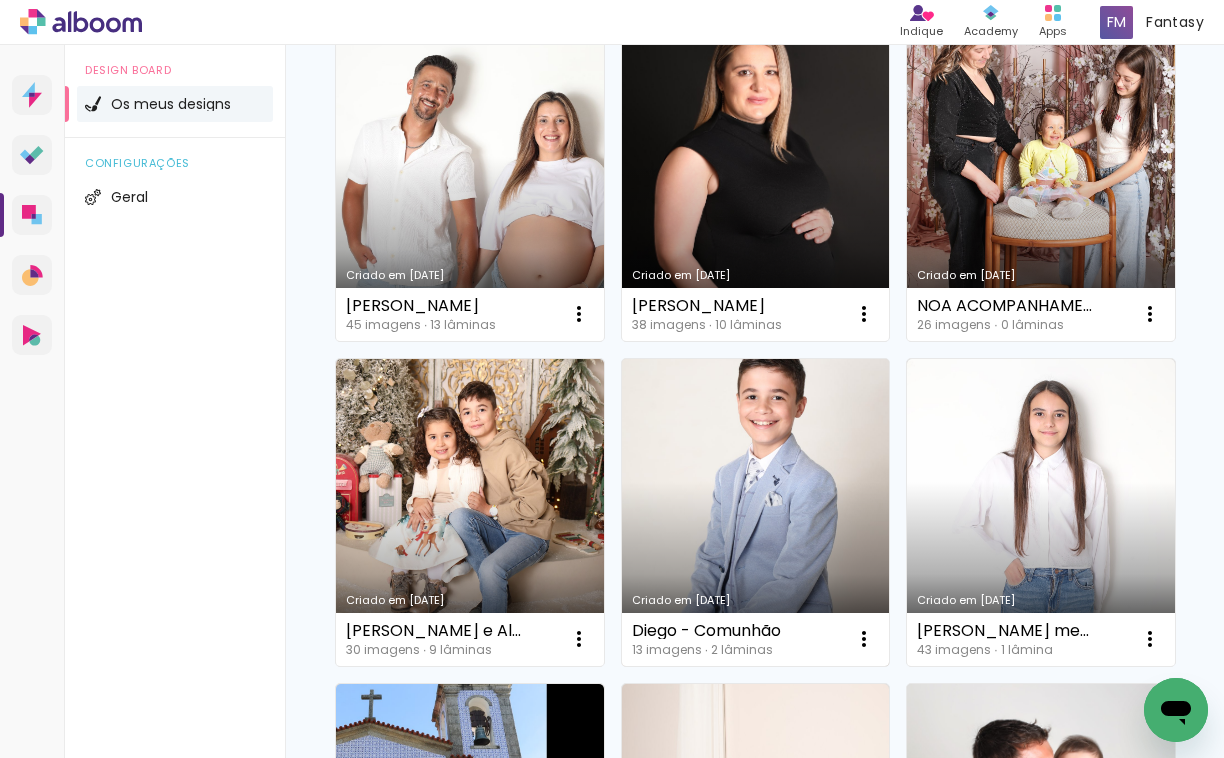 click on "Criado em [DATE]" at bounding box center (756, 512) 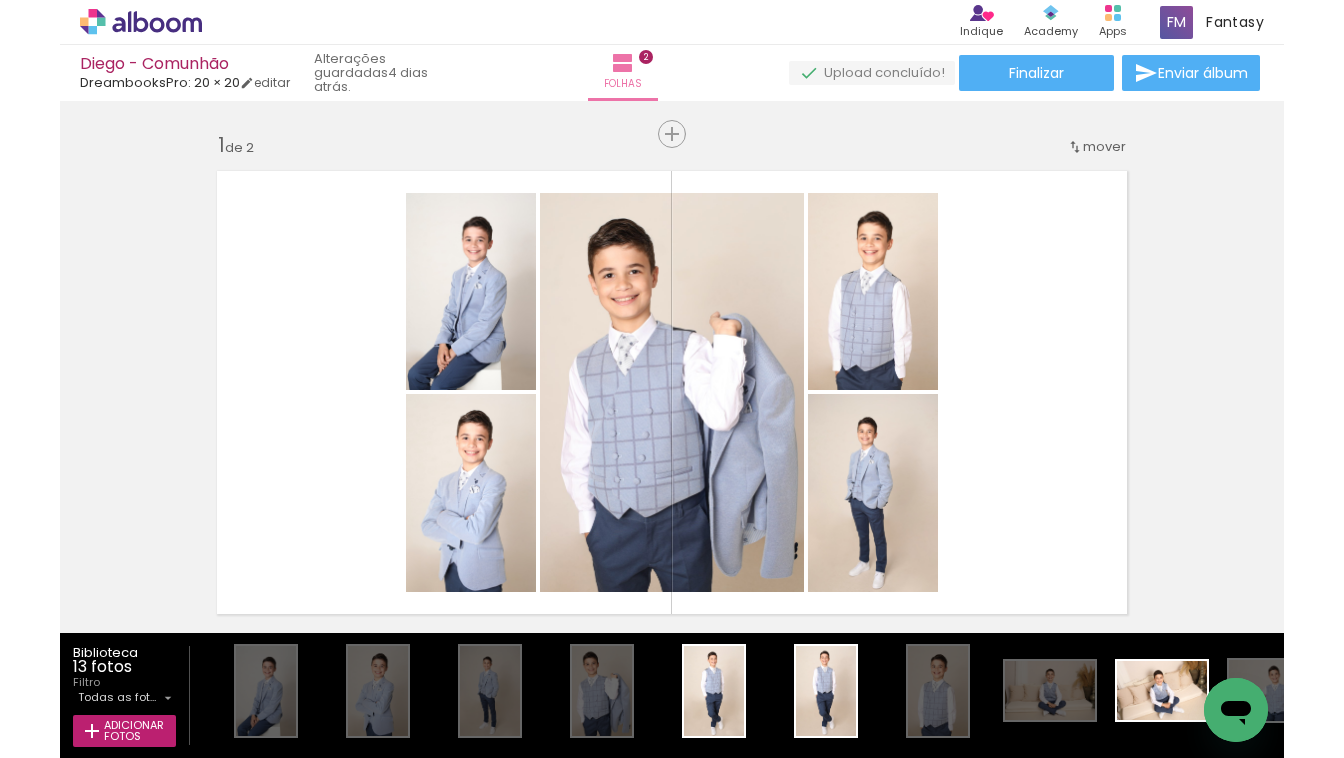 scroll, scrollTop: 127, scrollLeft: 0, axis: vertical 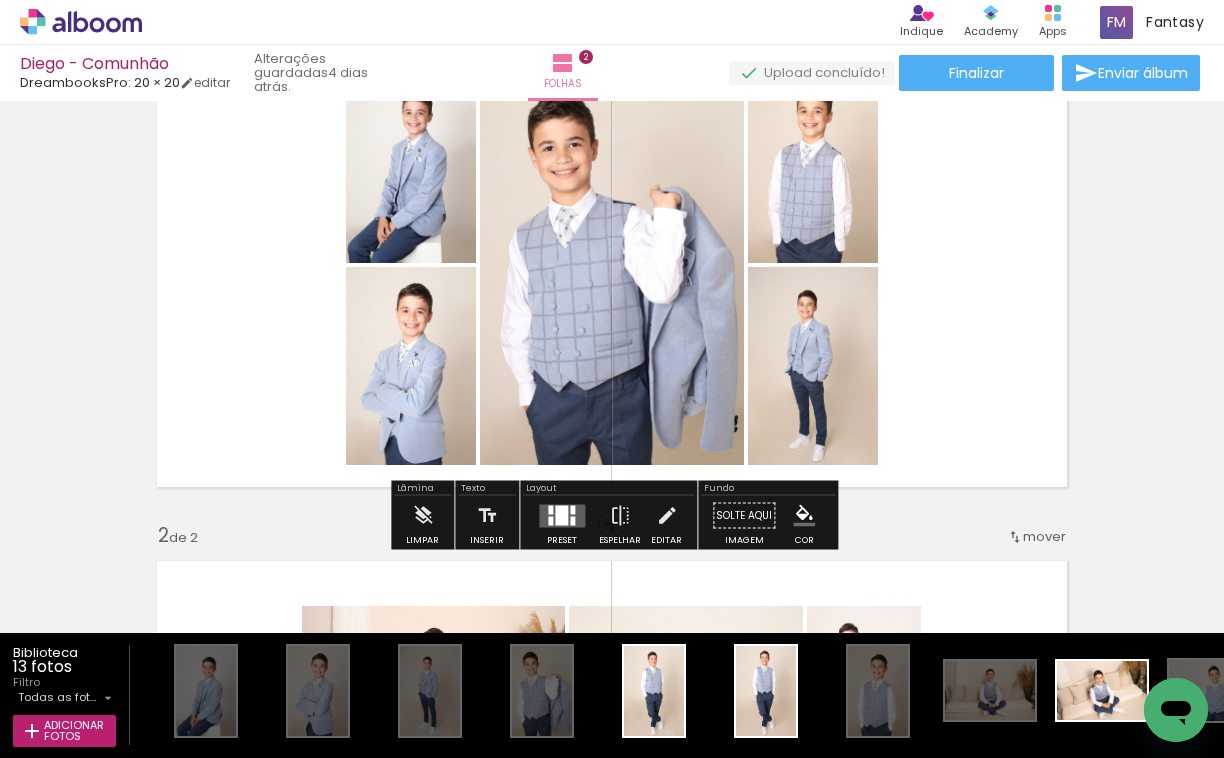 click on "Inserir folha 1  de 2  Inserir folha 2  de 2 Confirmar Cancelar" at bounding box center [612, 429] 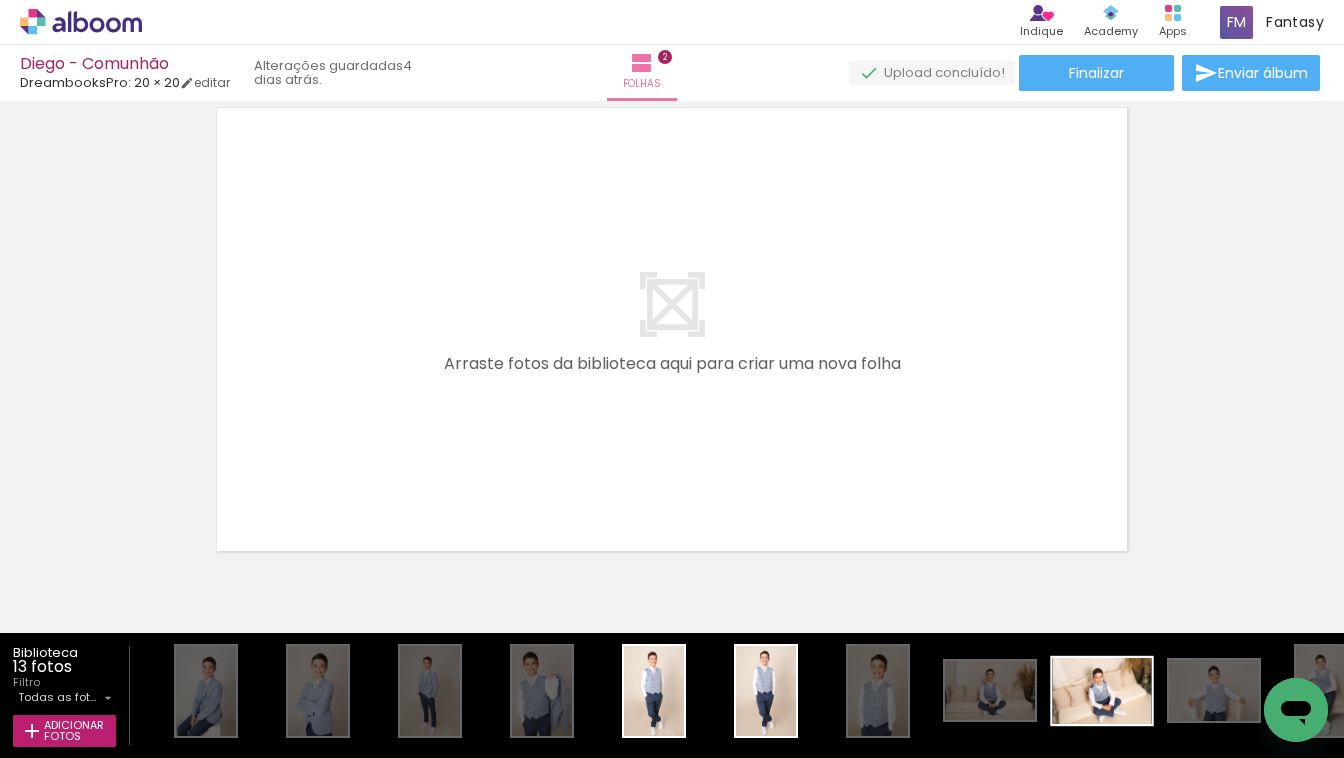 scroll, scrollTop: 1097, scrollLeft: 0, axis: vertical 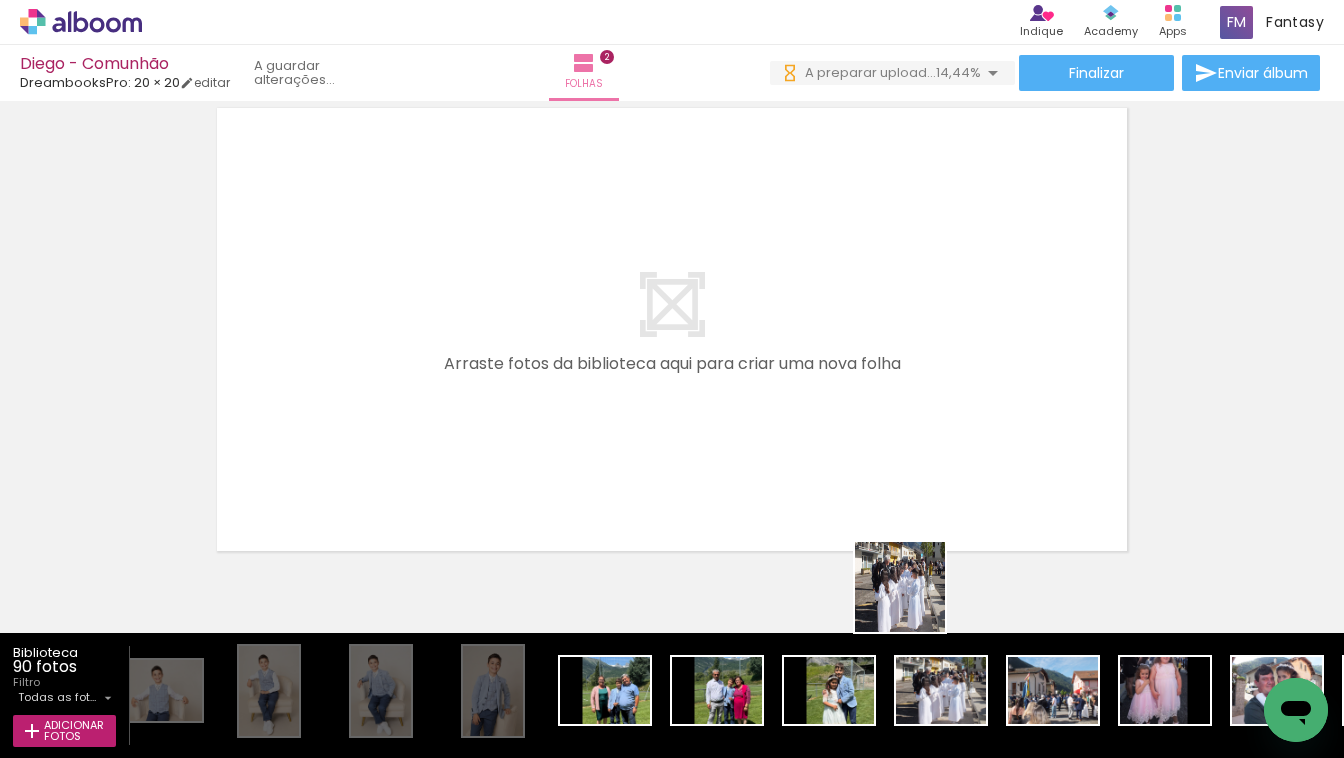 drag, startPoint x: 927, startPoint y: 683, endPoint x: 866, endPoint y: 456, distance: 235.05319 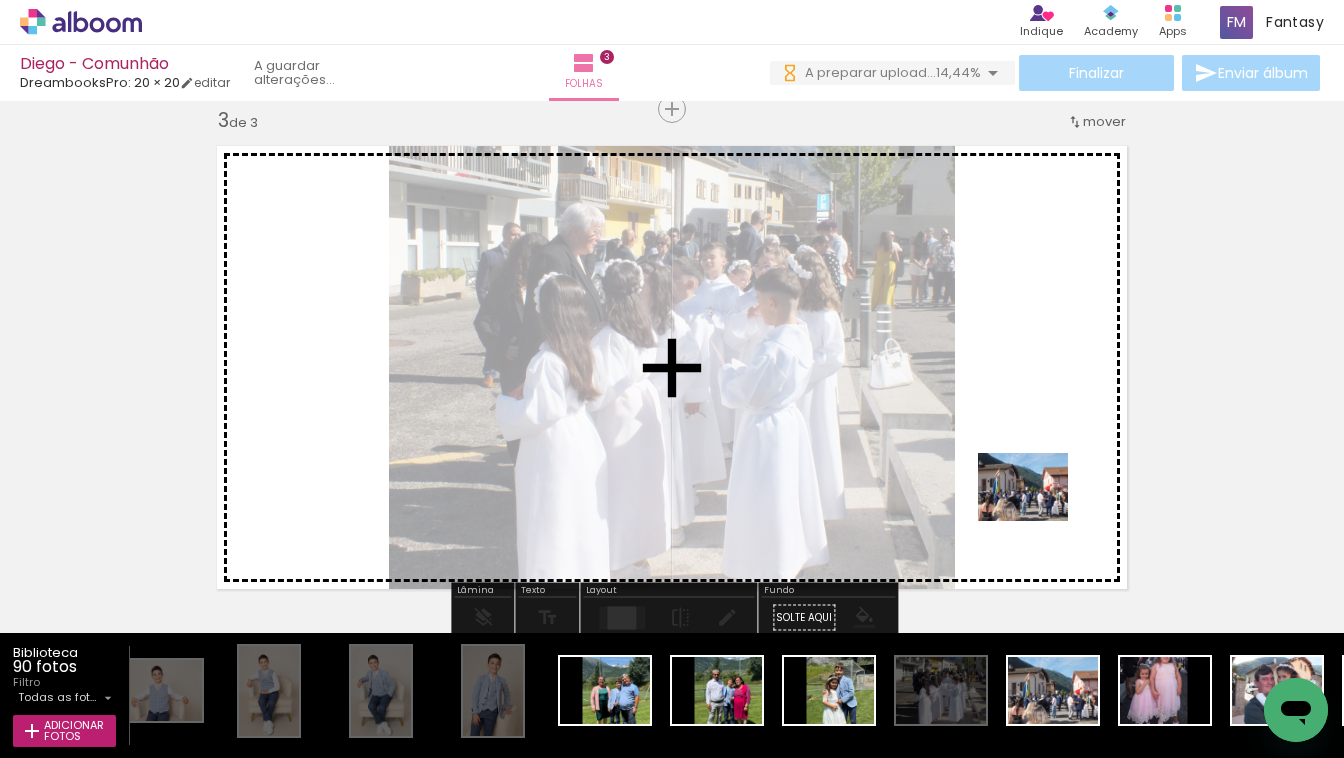 drag, startPoint x: 1037, startPoint y: 540, endPoint x: 1038, endPoint y: 513, distance: 27.018513 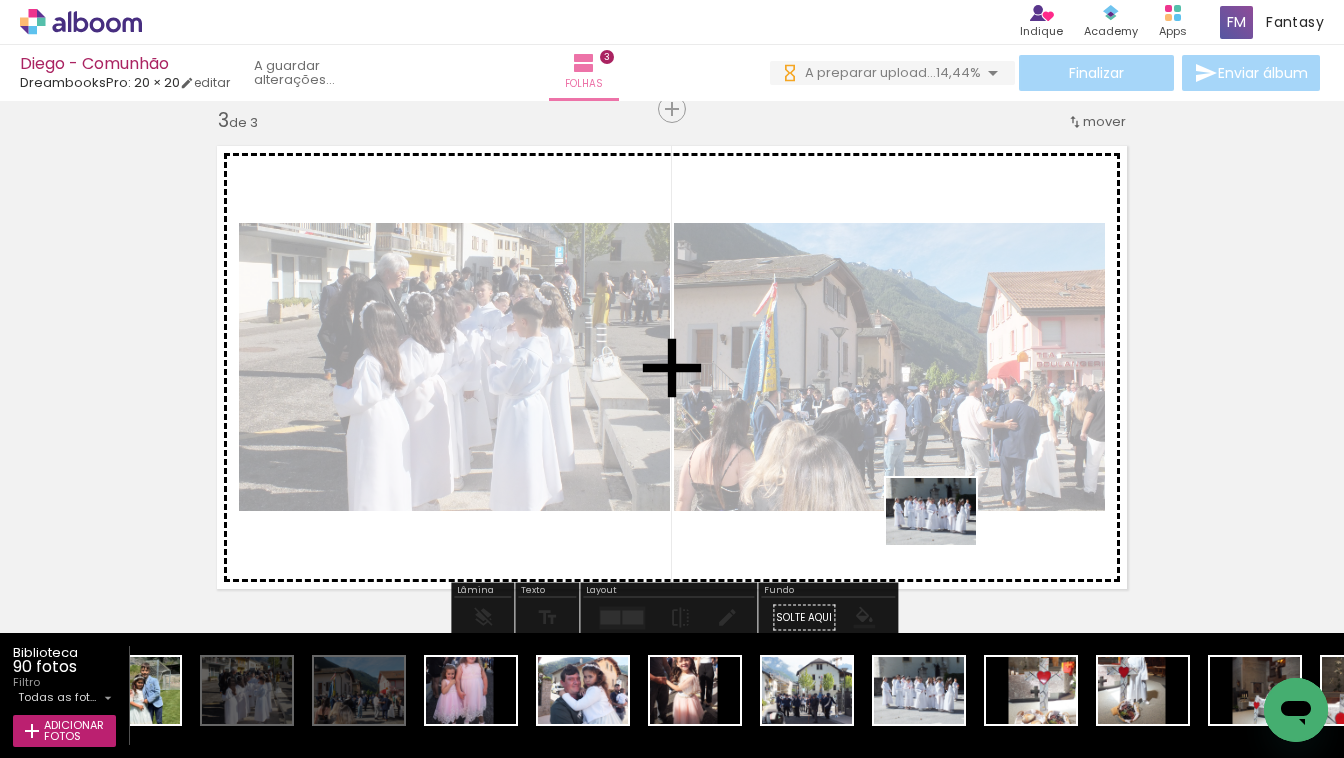 drag, startPoint x: 959, startPoint y: 690, endPoint x: 946, endPoint y: 538, distance: 152.5549 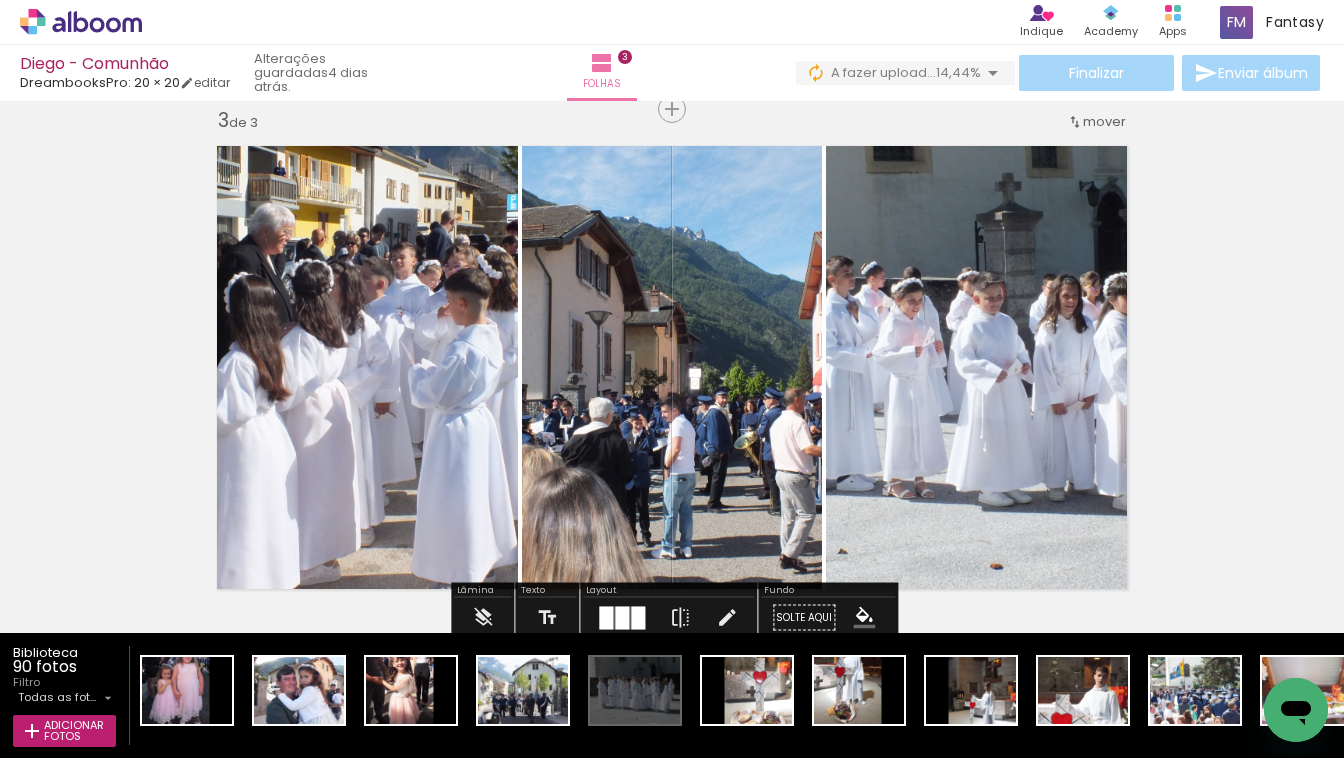 click at bounding box center [622, 617] 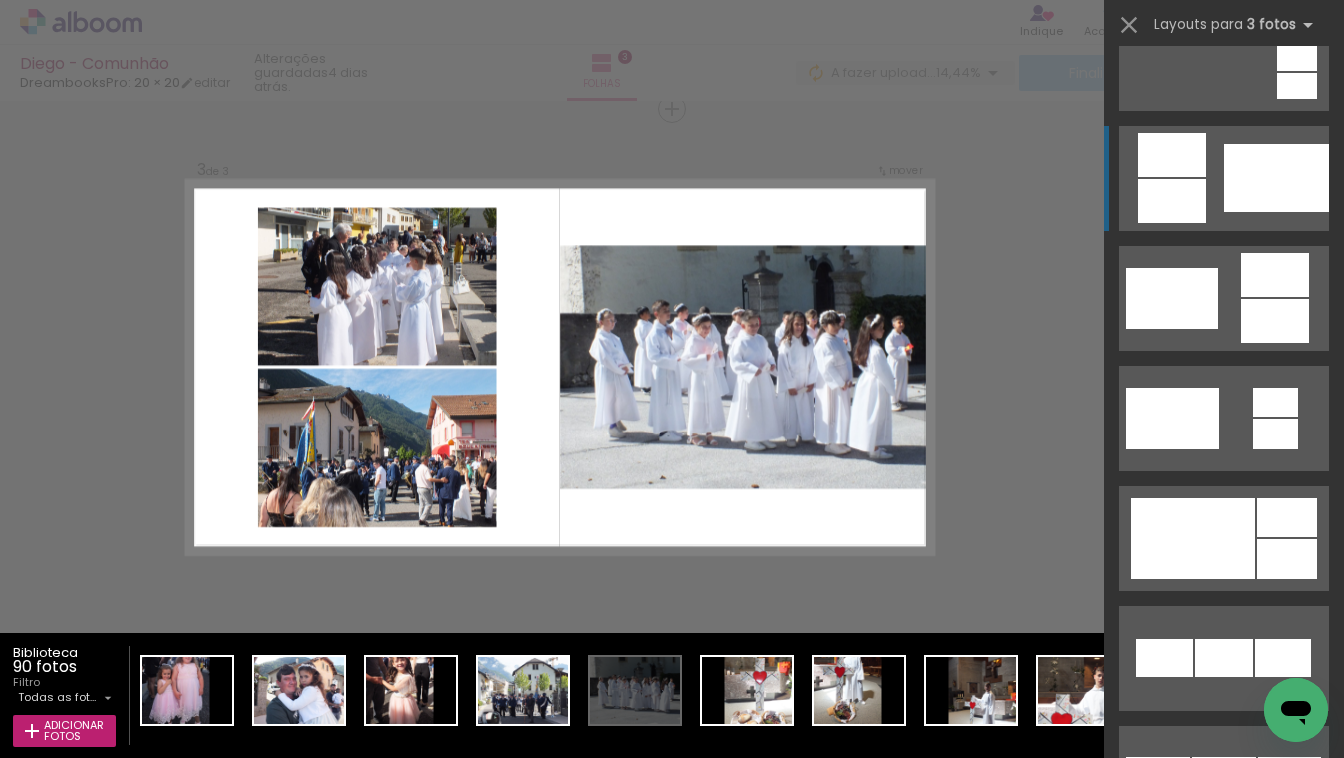 click at bounding box center [1276, 1018] 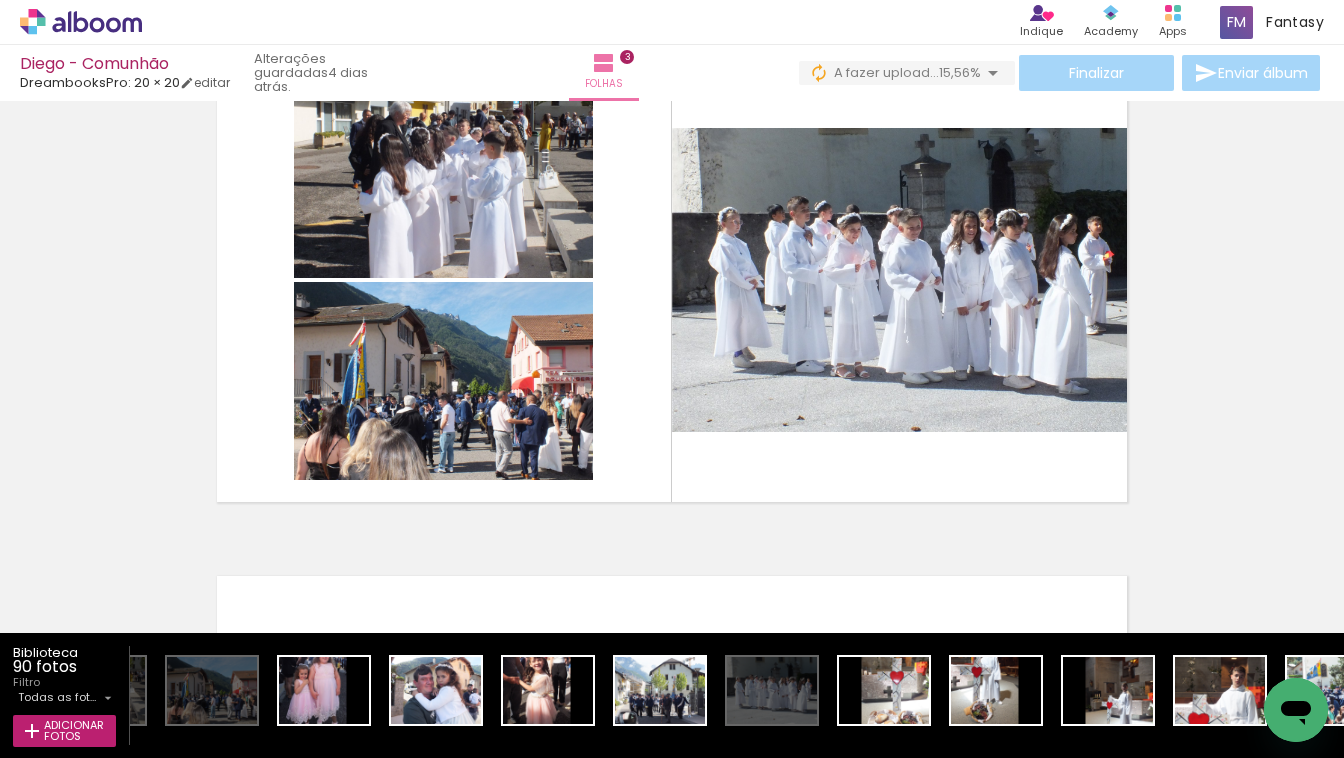 scroll, scrollTop: 1142, scrollLeft: 0, axis: vertical 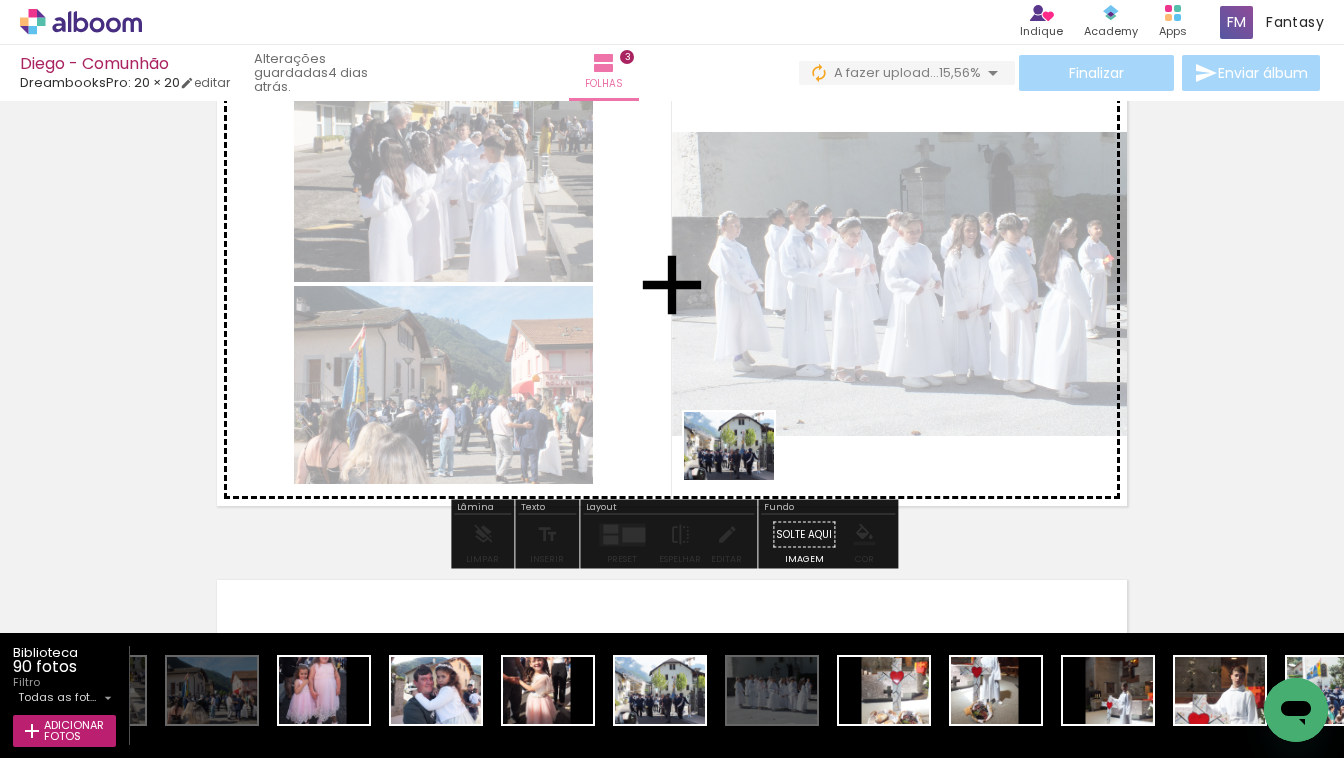 drag, startPoint x: 675, startPoint y: 665, endPoint x: 744, endPoint y: 471, distance: 205.90532 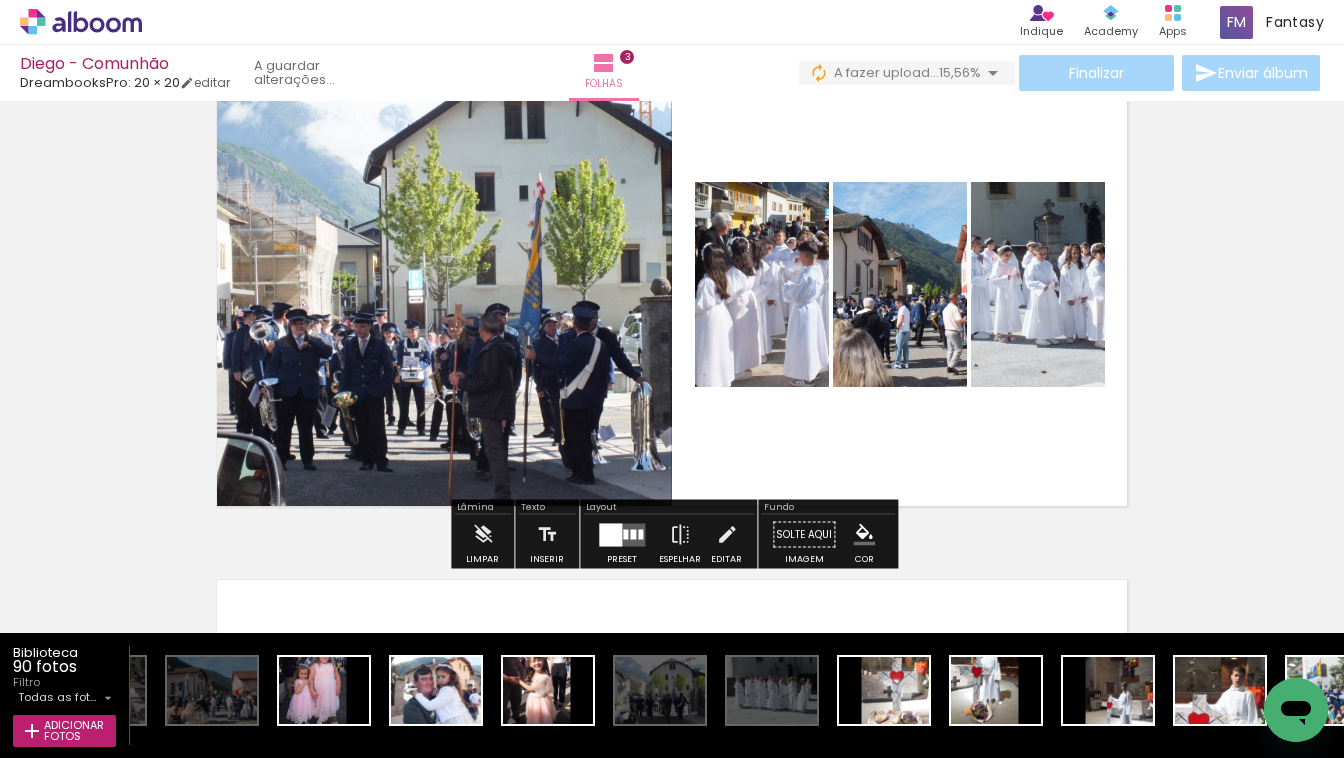 click at bounding box center (633, 534) 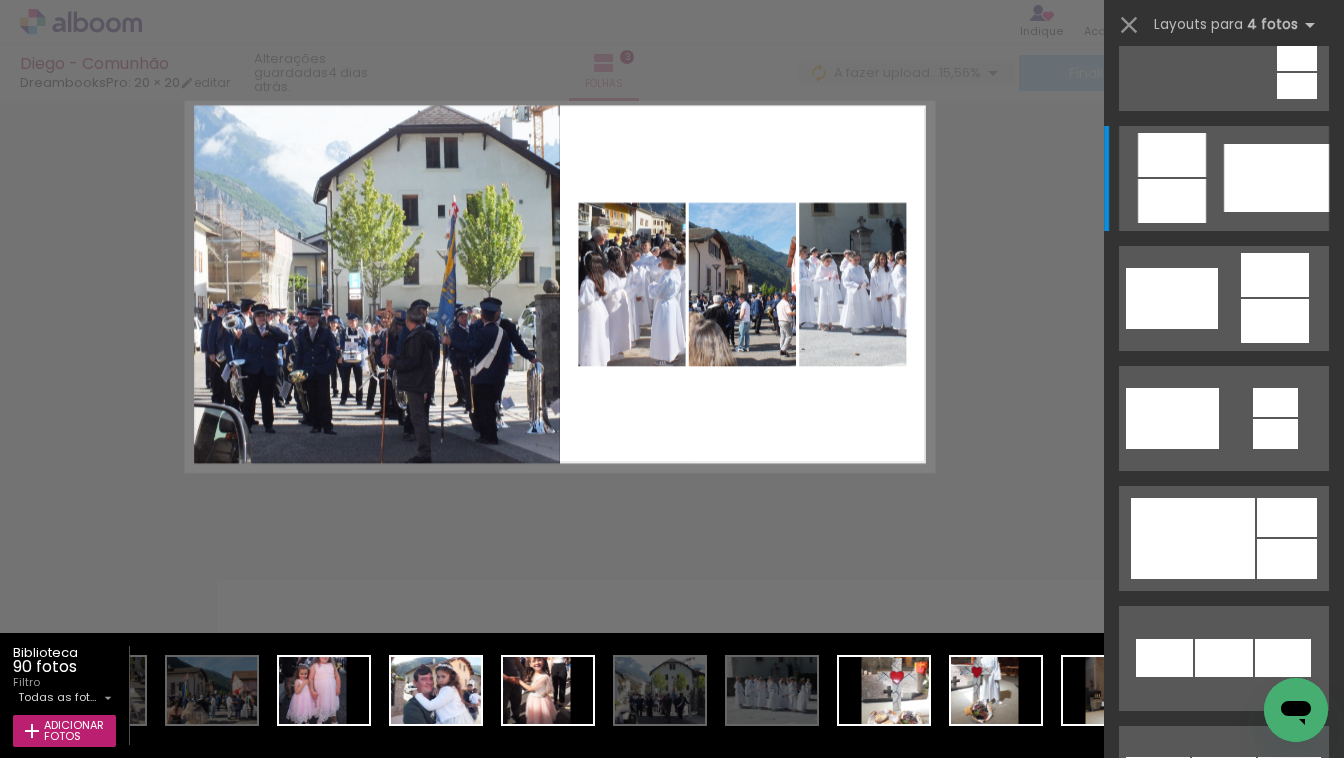 scroll, scrollTop: 0, scrollLeft: 0, axis: both 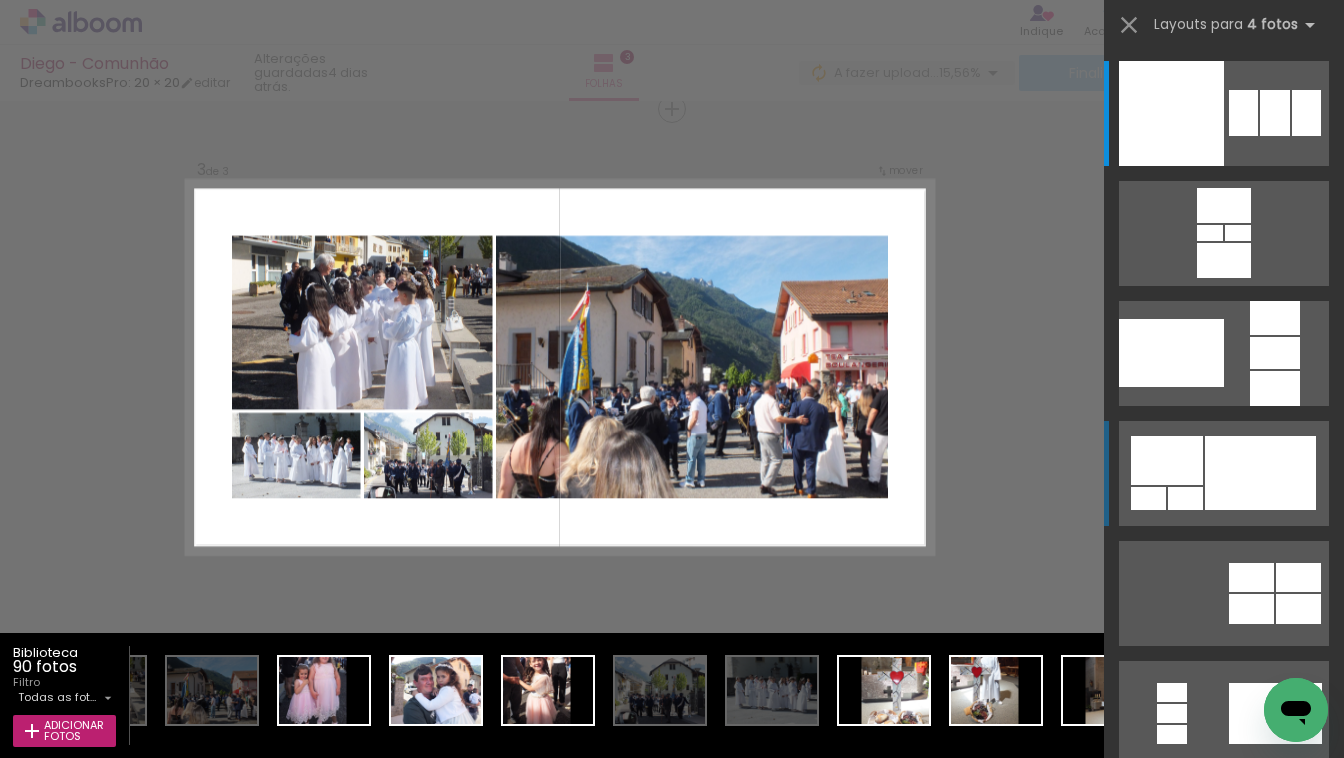 click at bounding box center (1238, 233) 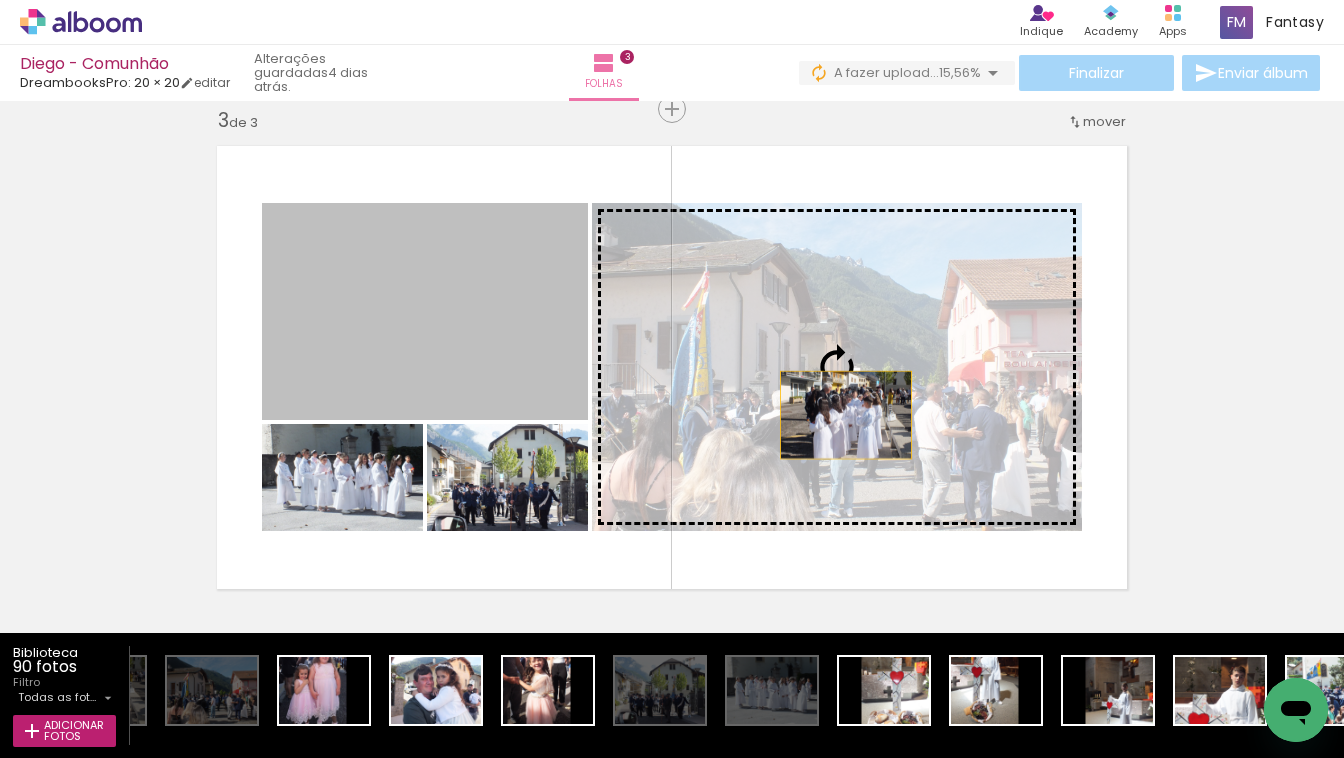 drag, startPoint x: 497, startPoint y: 371, endPoint x: 868, endPoint y: 419, distance: 374.09222 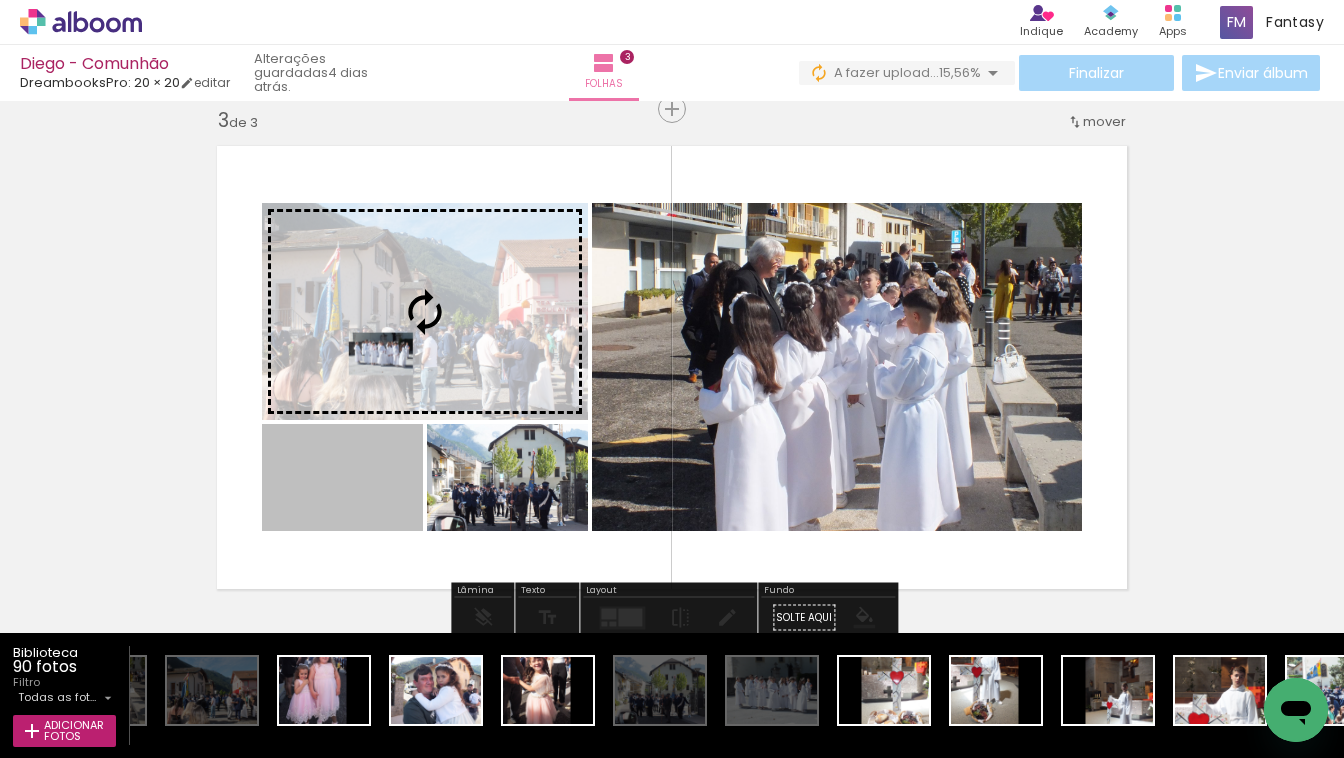 drag, startPoint x: 329, startPoint y: 481, endPoint x: 389, endPoint y: 354, distance: 140.45996 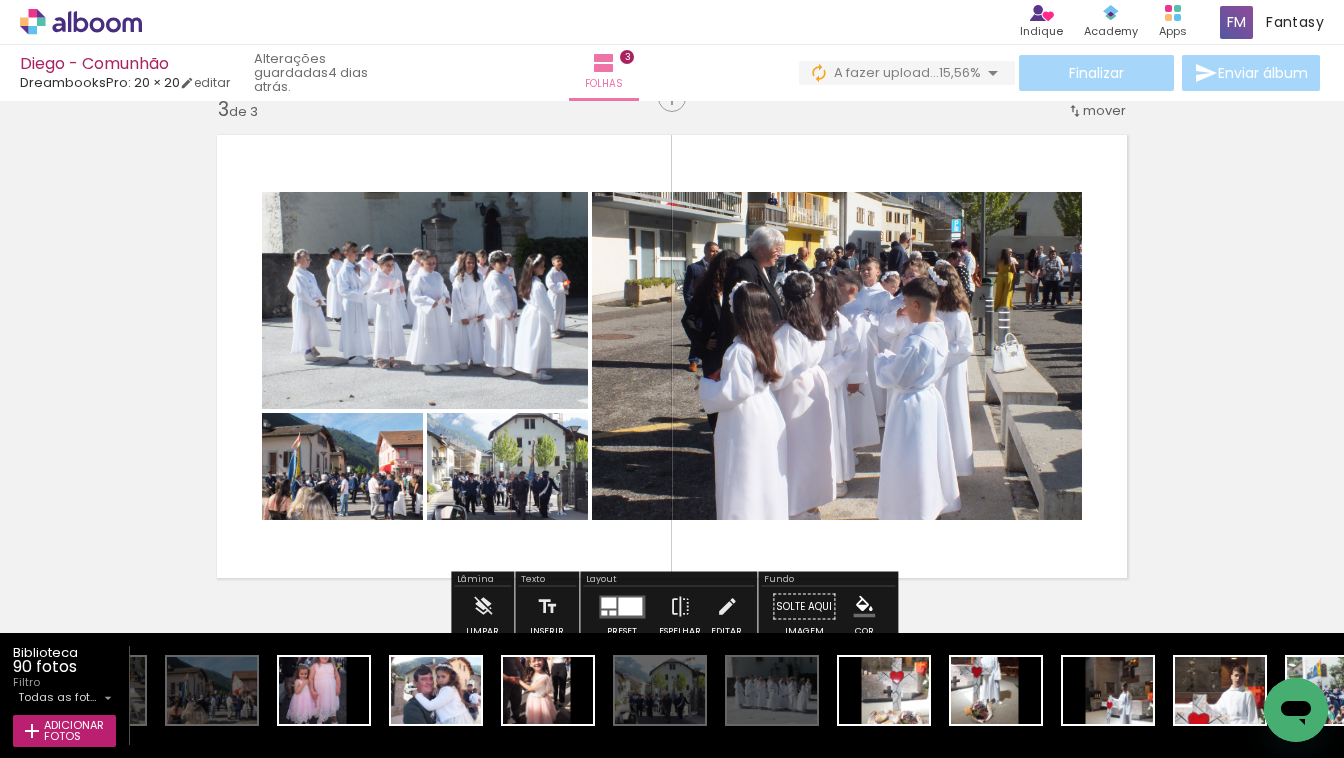 scroll, scrollTop: 1076, scrollLeft: 0, axis: vertical 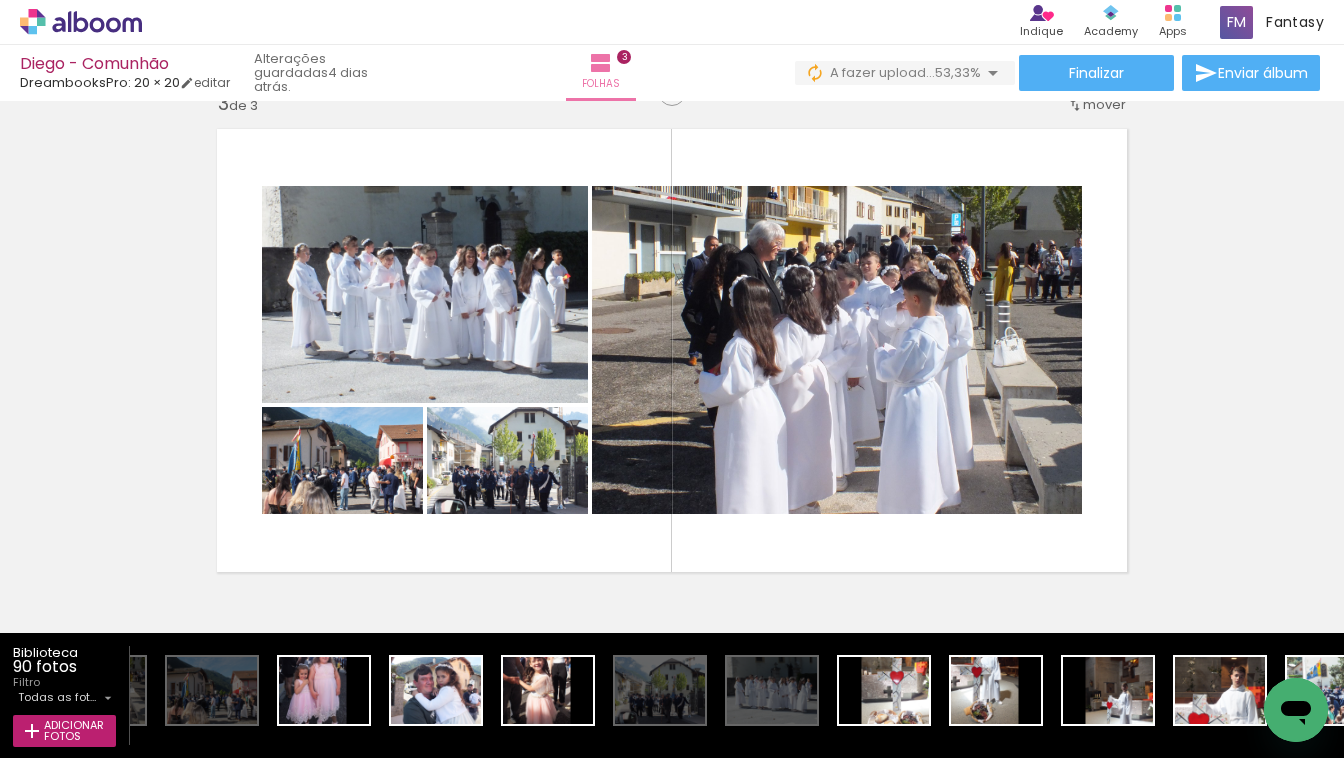 click on "› Editor de álbum Indique Indique e ganhe Conteúdo que inspira Academy Produtos Alboom Apps Fantasy Conta Alboom" at bounding box center (672, 22) 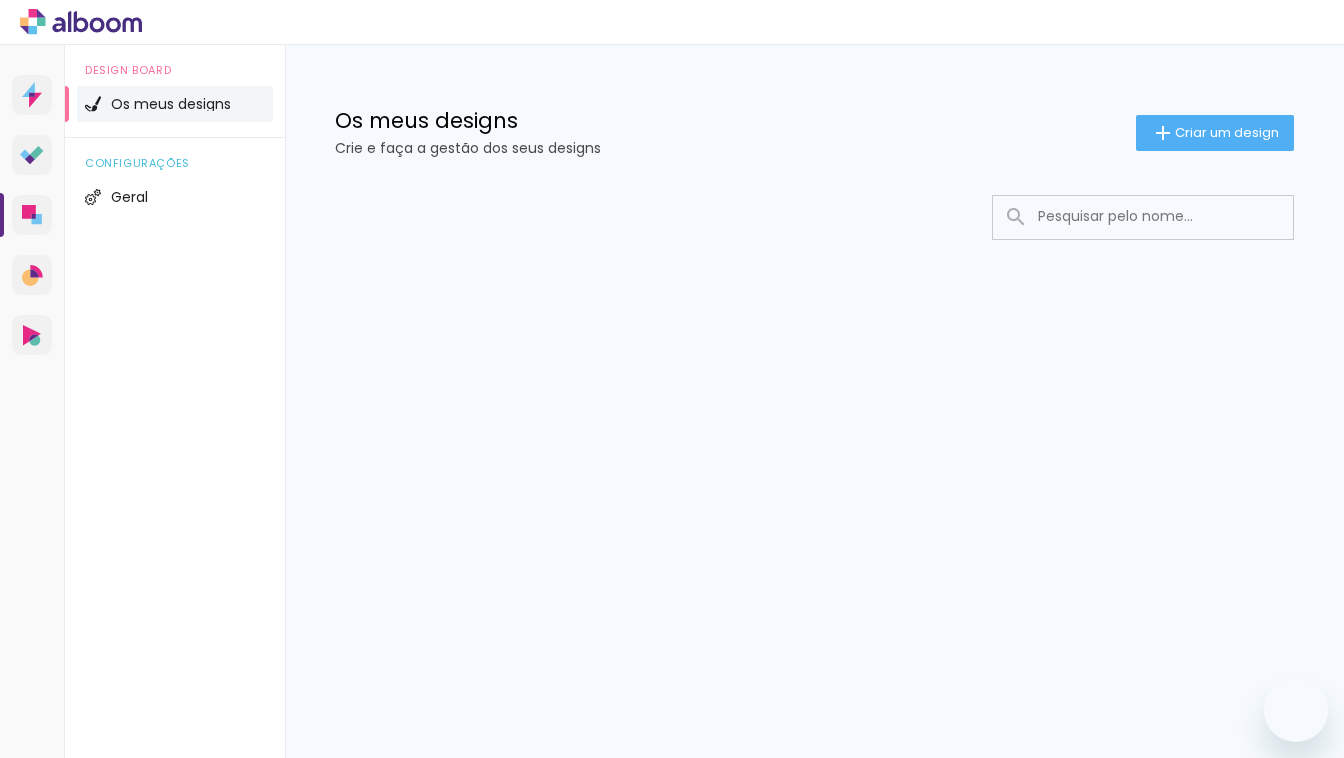 scroll, scrollTop: 0, scrollLeft: 0, axis: both 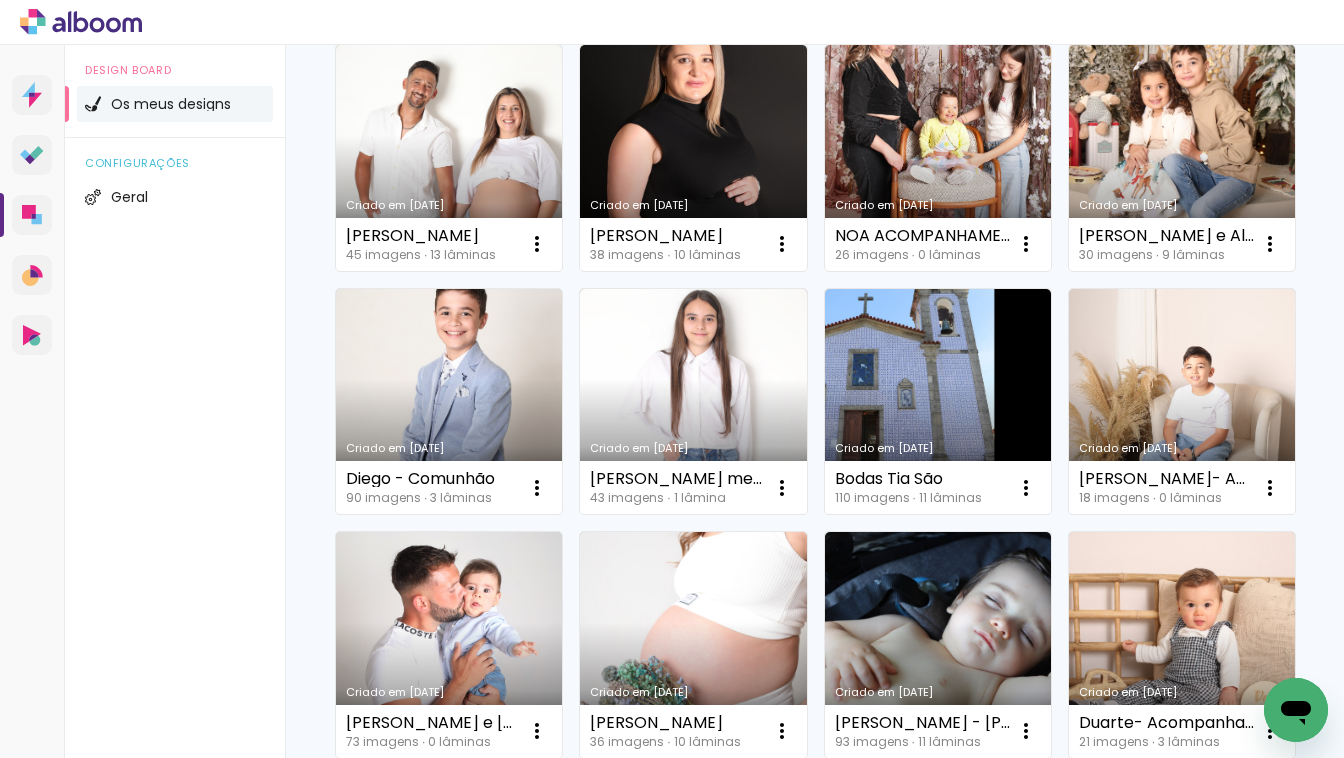 click on "Criado em [DATE]" at bounding box center (1182, 158) 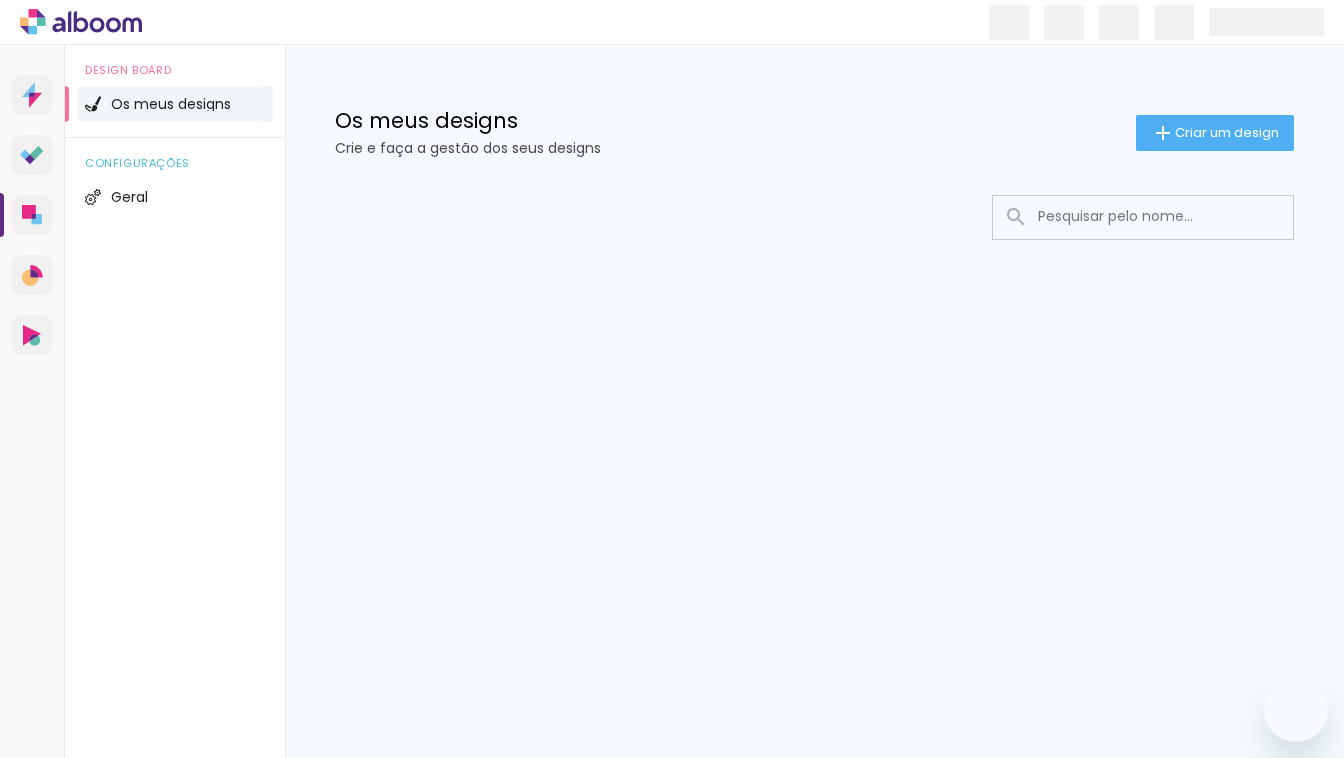 scroll, scrollTop: 0, scrollLeft: 0, axis: both 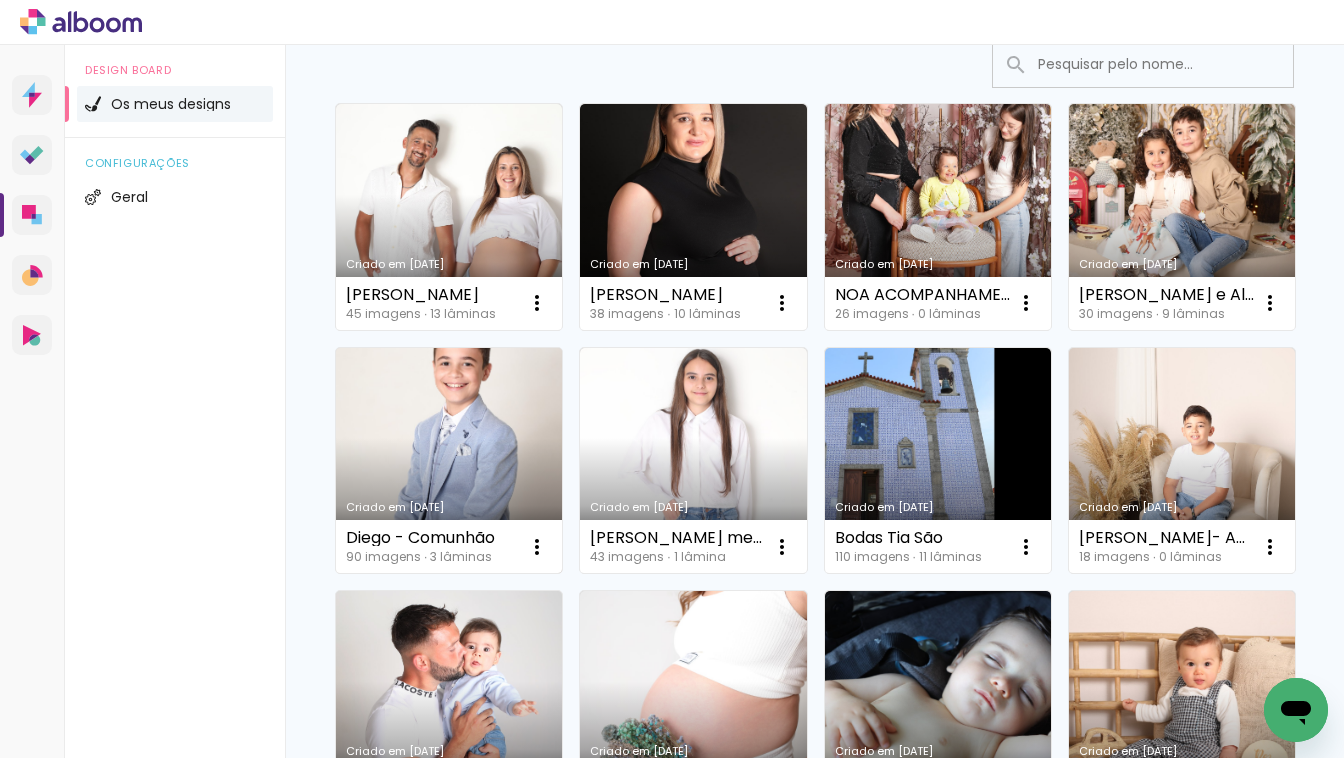 click on "Criado em [DATE]" at bounding box center (449, 461) 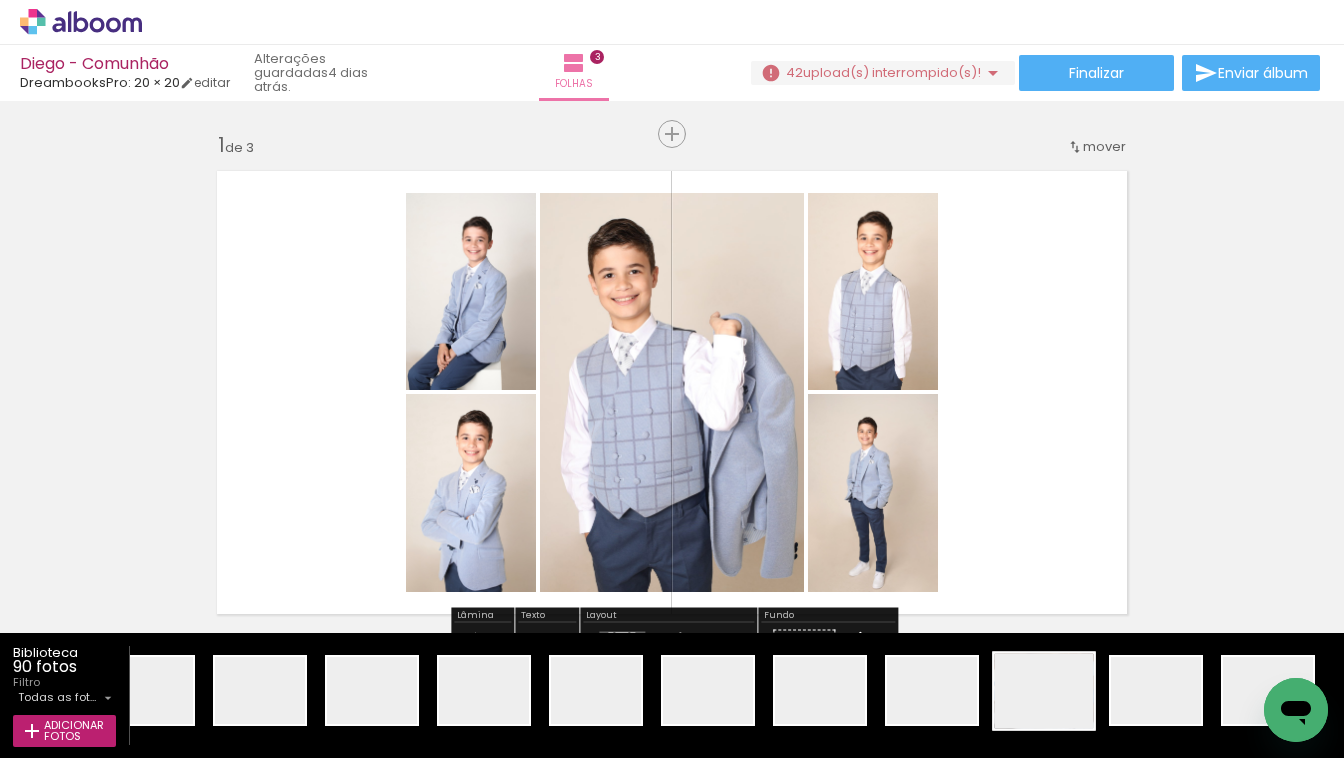 scroll, scrollTop: 0, scrollLeft: 8917, axis: horizontal 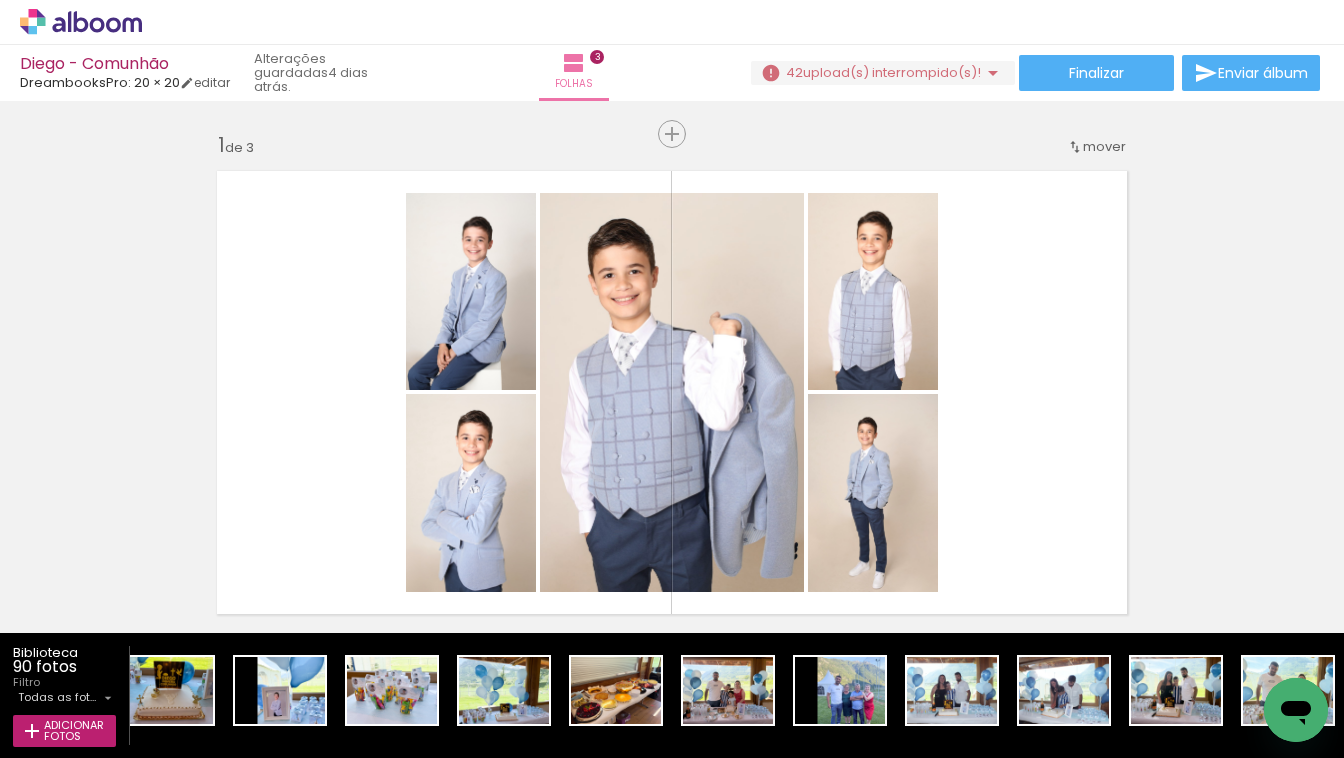 click on "upload(s) interrompido(s)!" at bounding box center (892, 72) 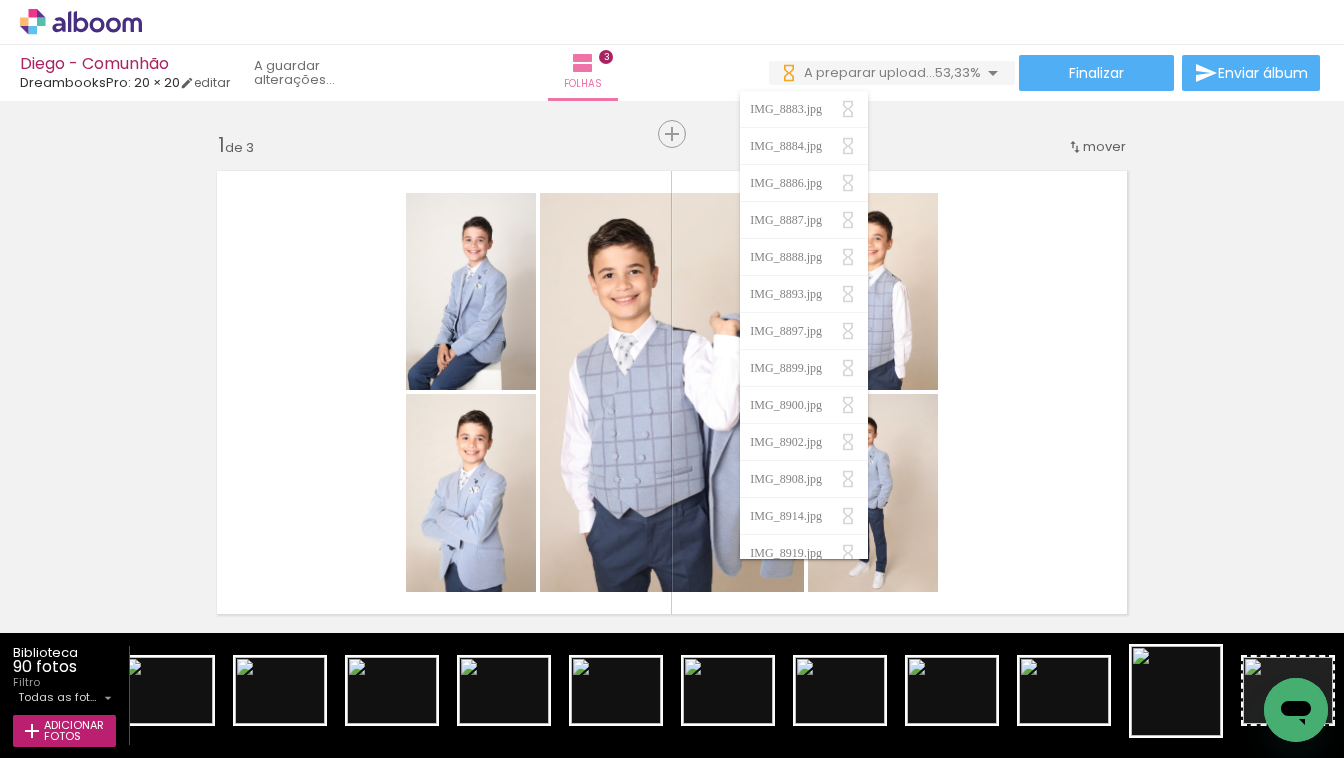 scroll, scrollTop: 0, scrollLeft: 0, axis: both 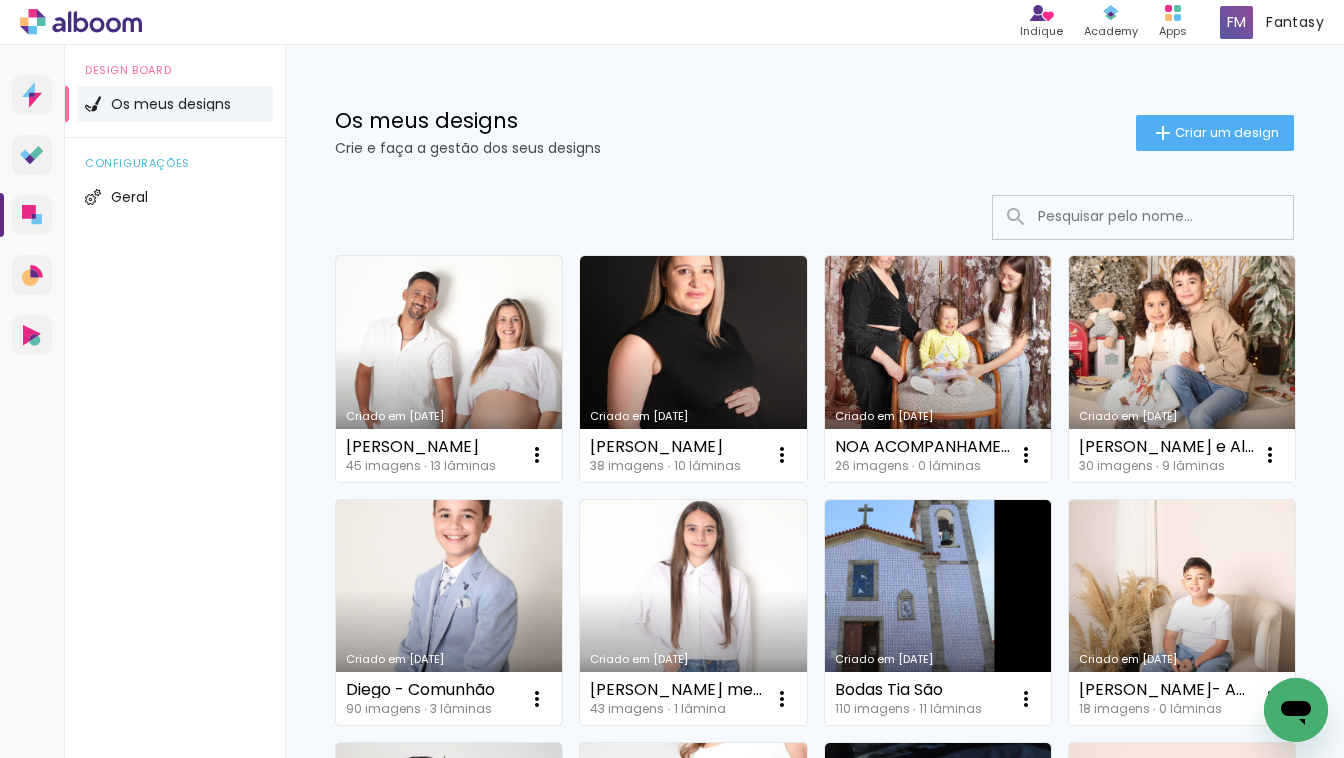 click on "Criado em [DATE]" at bounding box center (449, 613) 